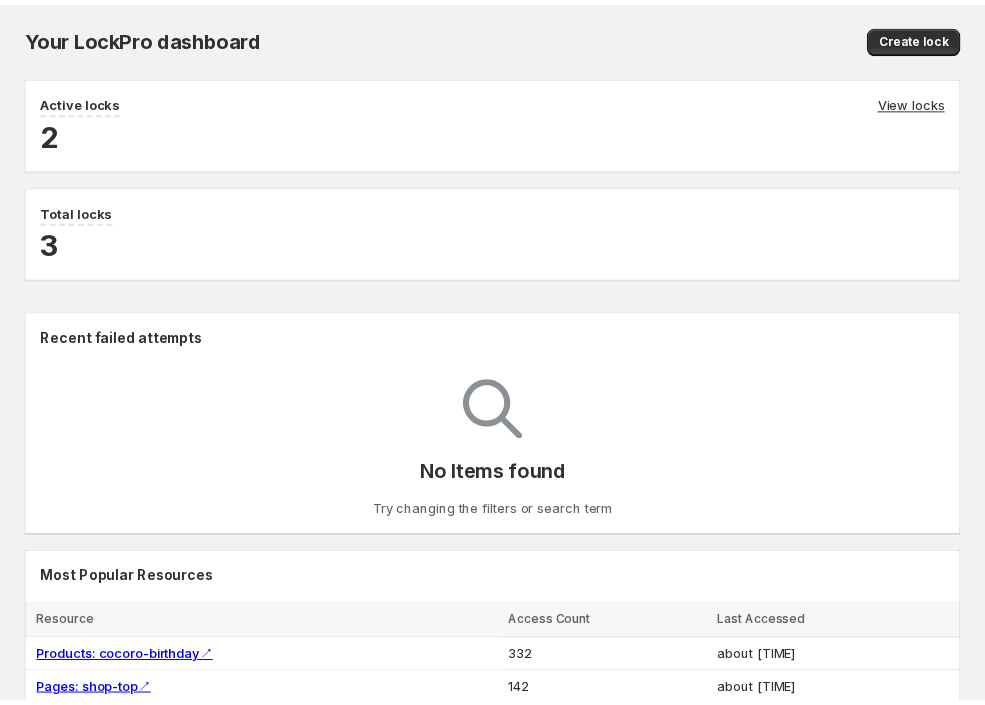 scroll, scrollTop: 0, scrollLeft: 0, axis: both 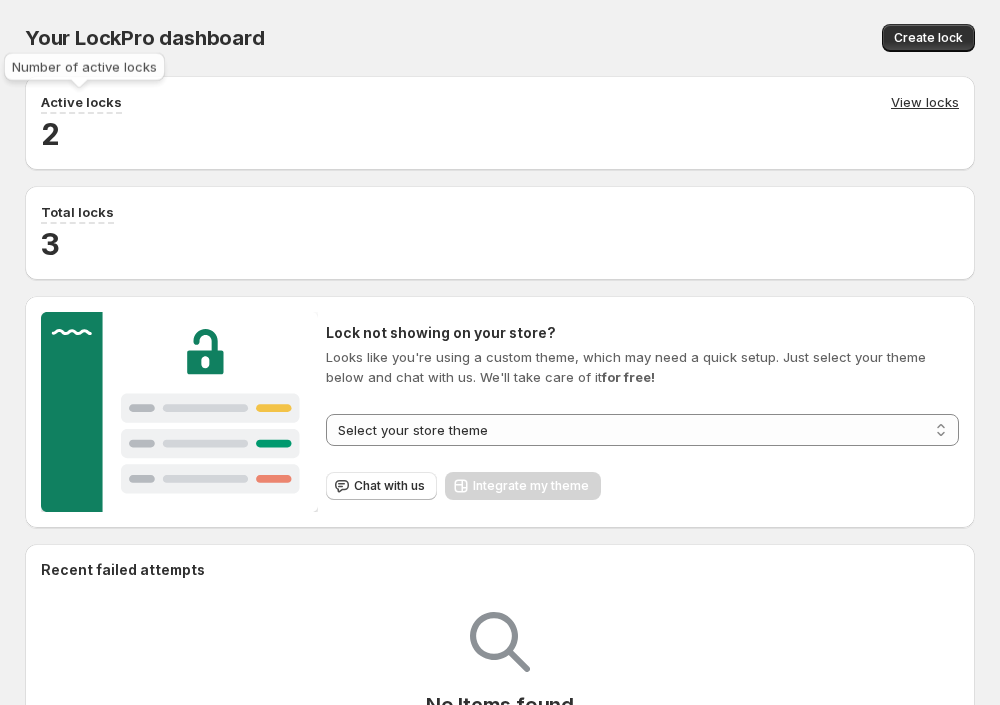 click on "Active locks" at bounding box center (81, 102) 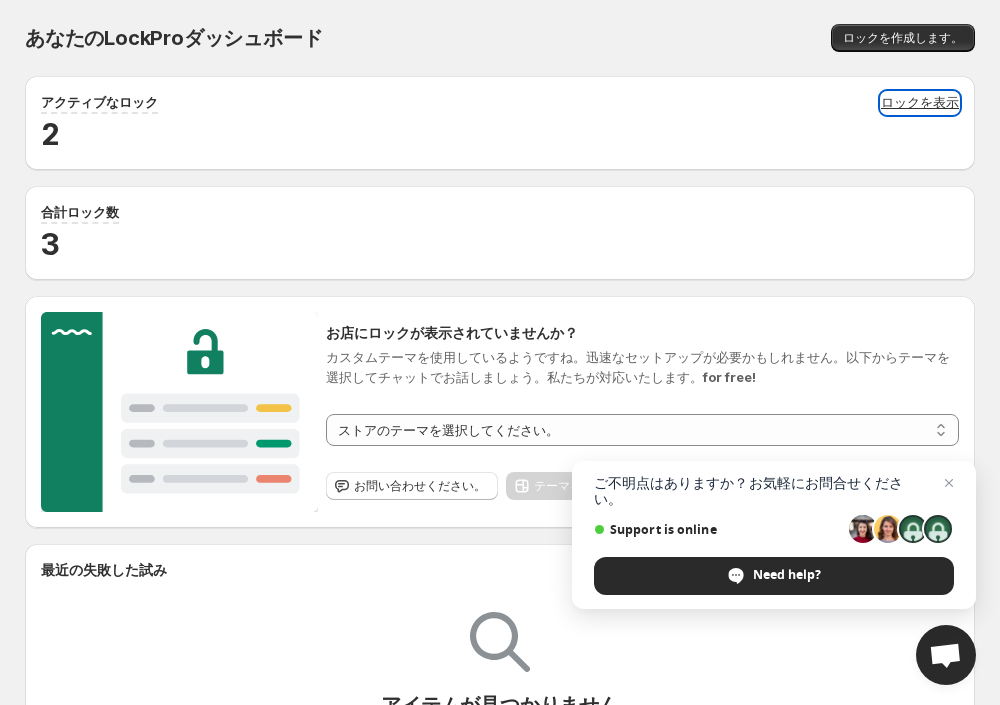 click on "ロックを表示" at bounding box center [920, 103] 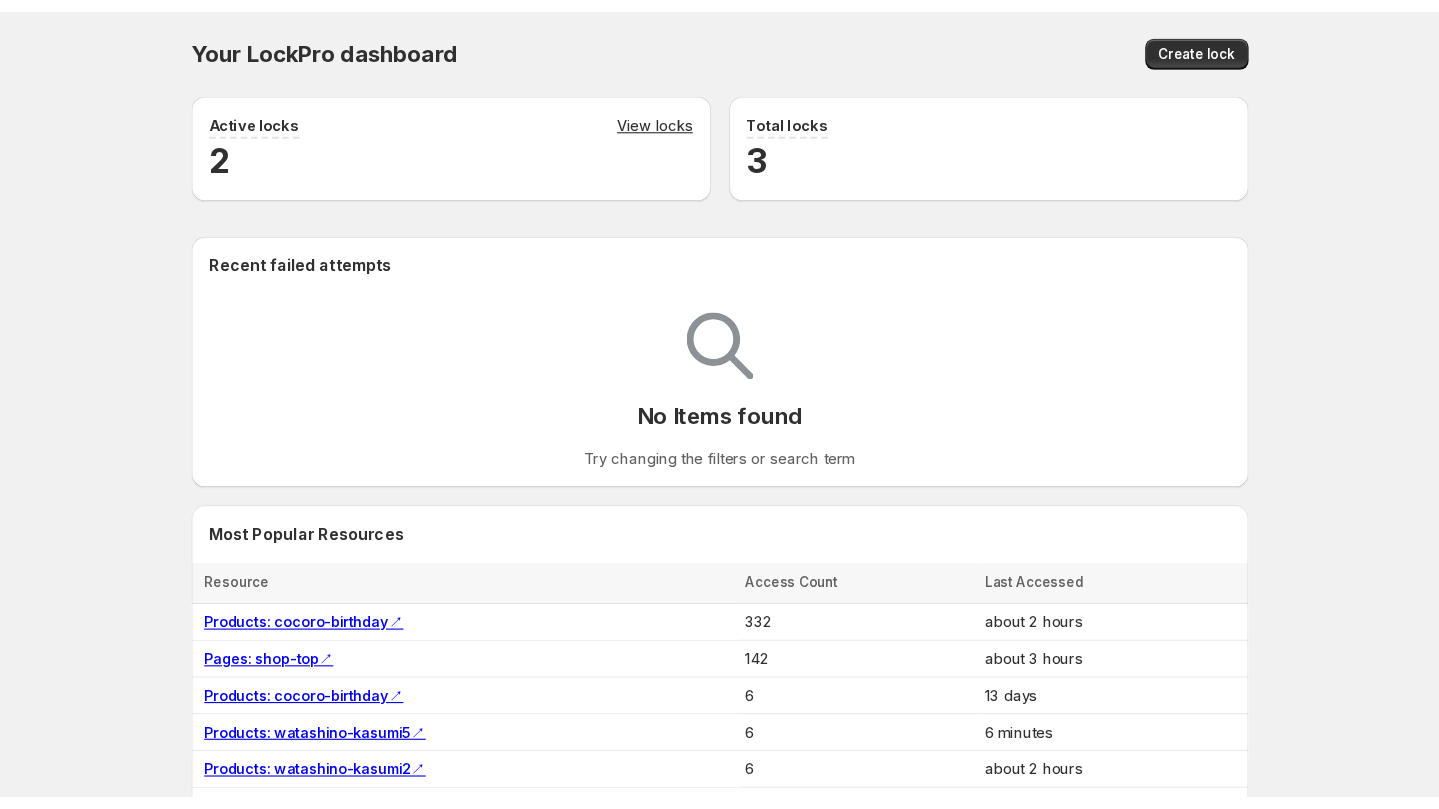 scroll, scrollTop: 0, scrollLeft: 0, axis: both 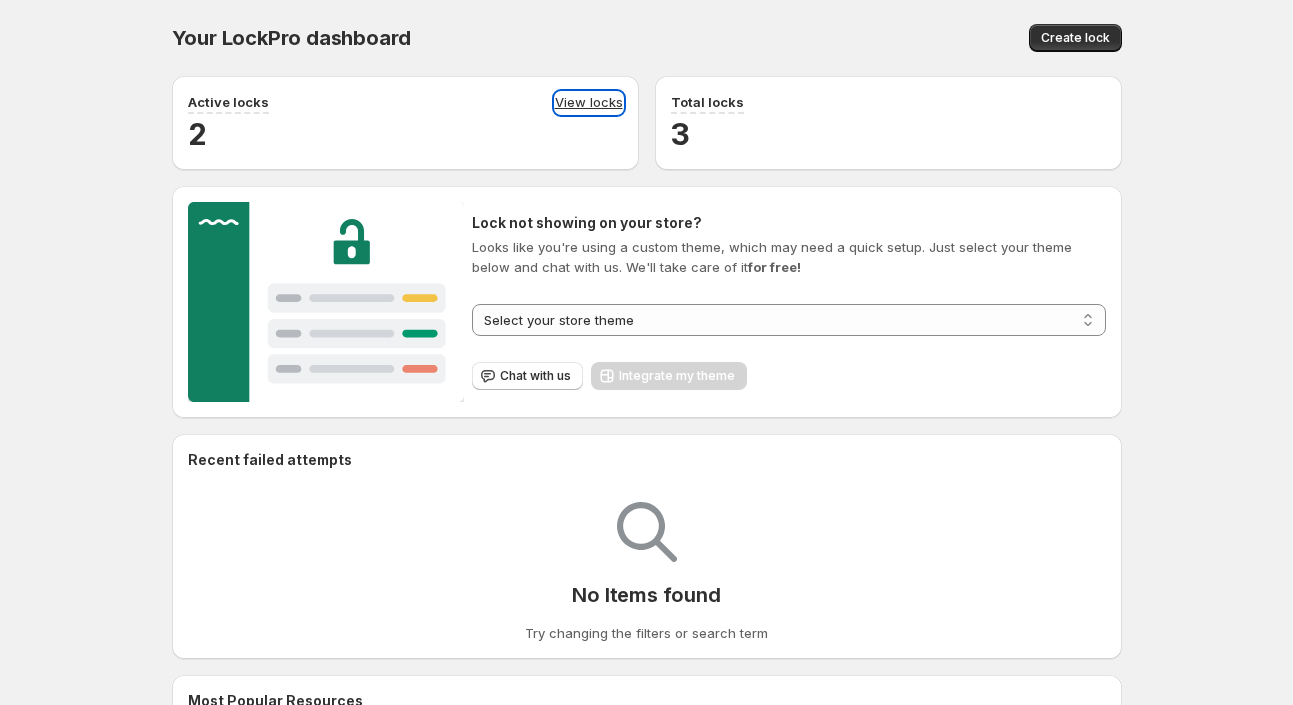 click on "View locks" at bounding box center (589, 103) 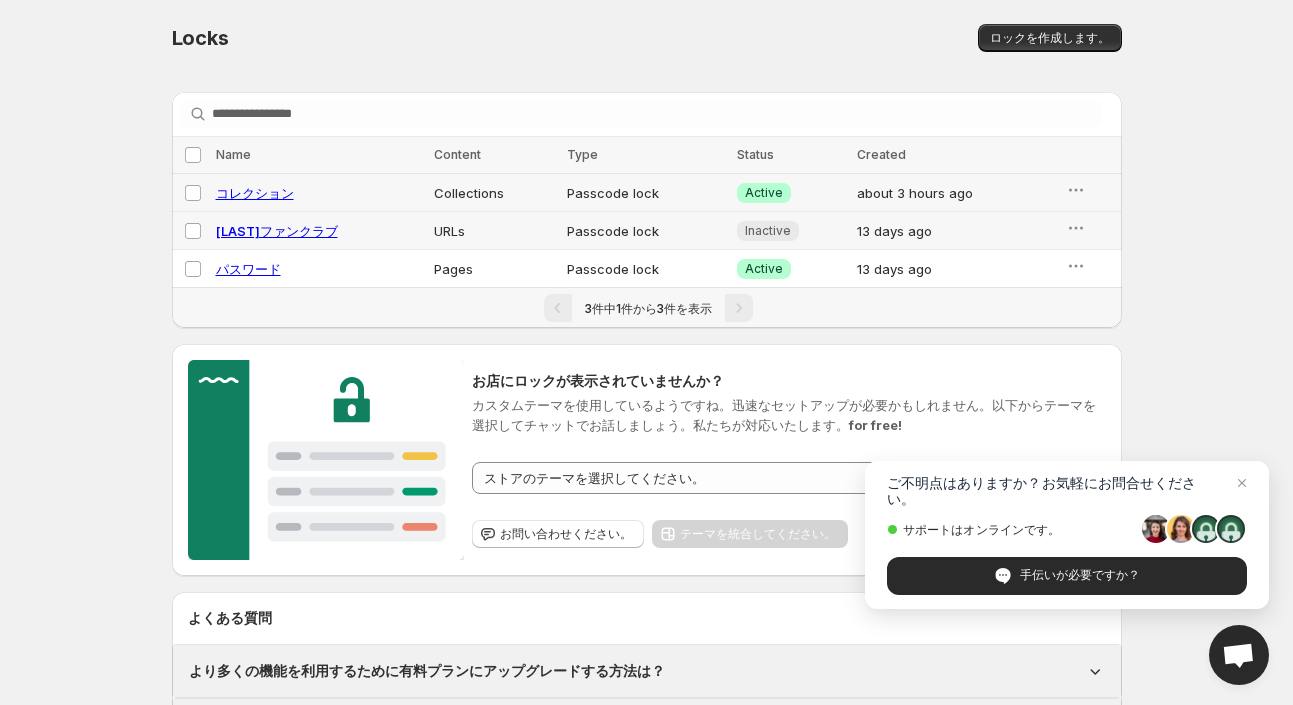 click on "コレクション" at bounding box center (255, 193) 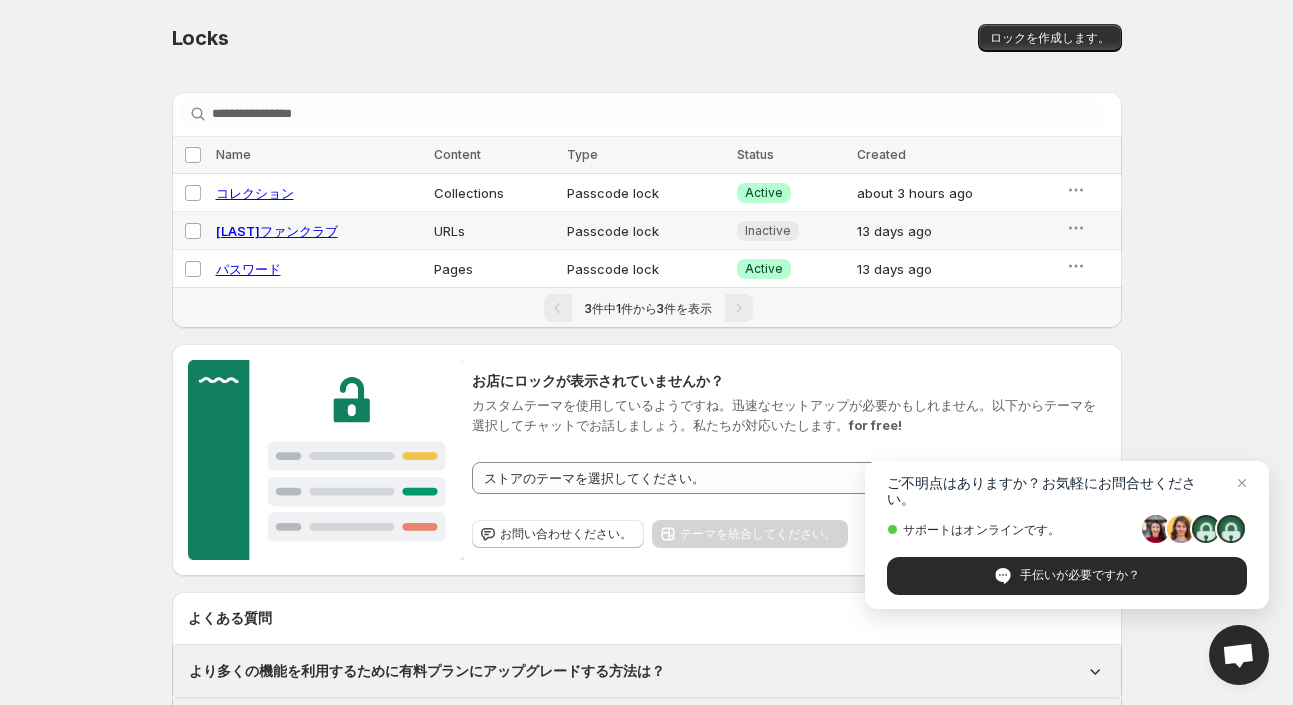 select on "**********" 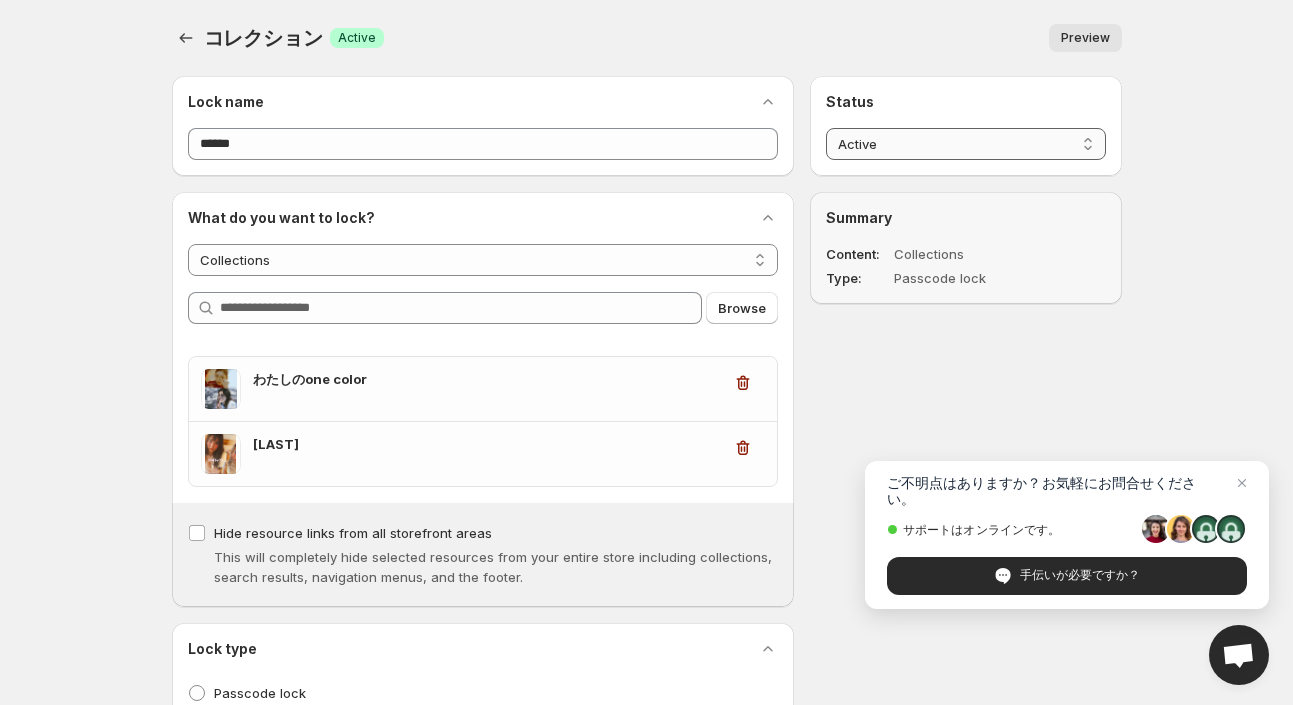 click on "**********" at bounding box center (965, 144) 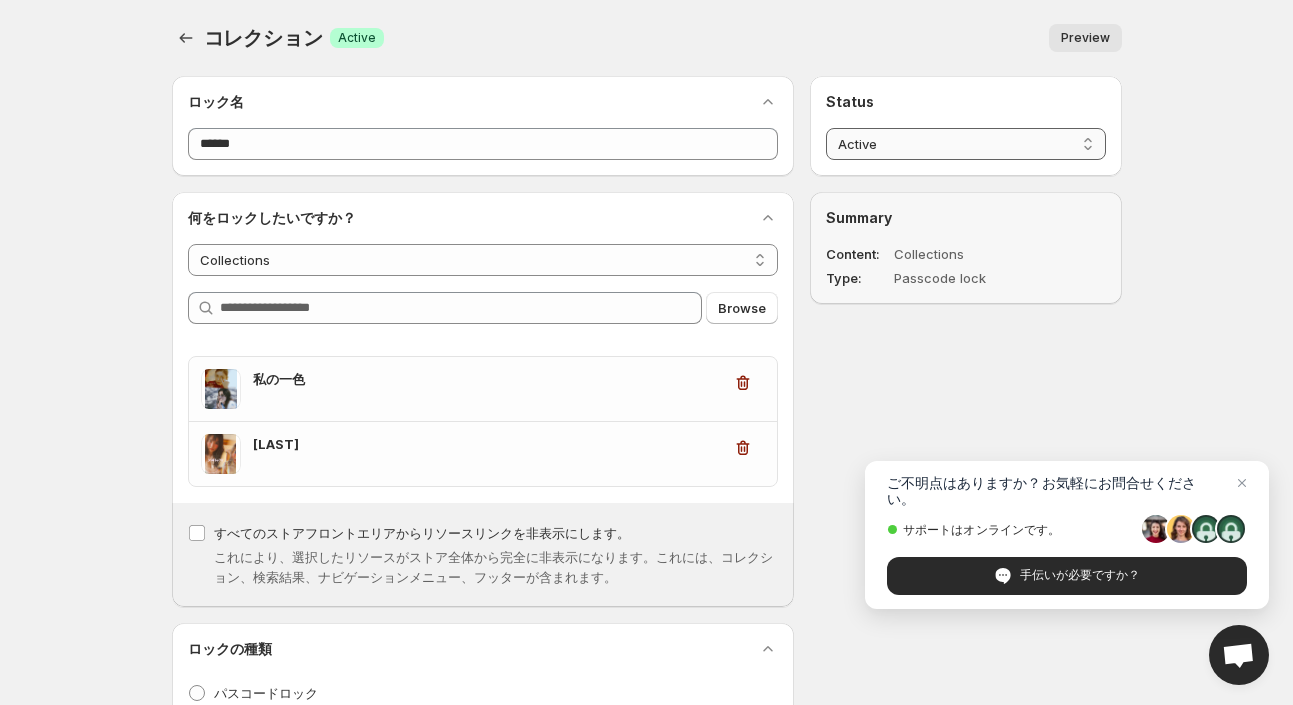 select on "*****" 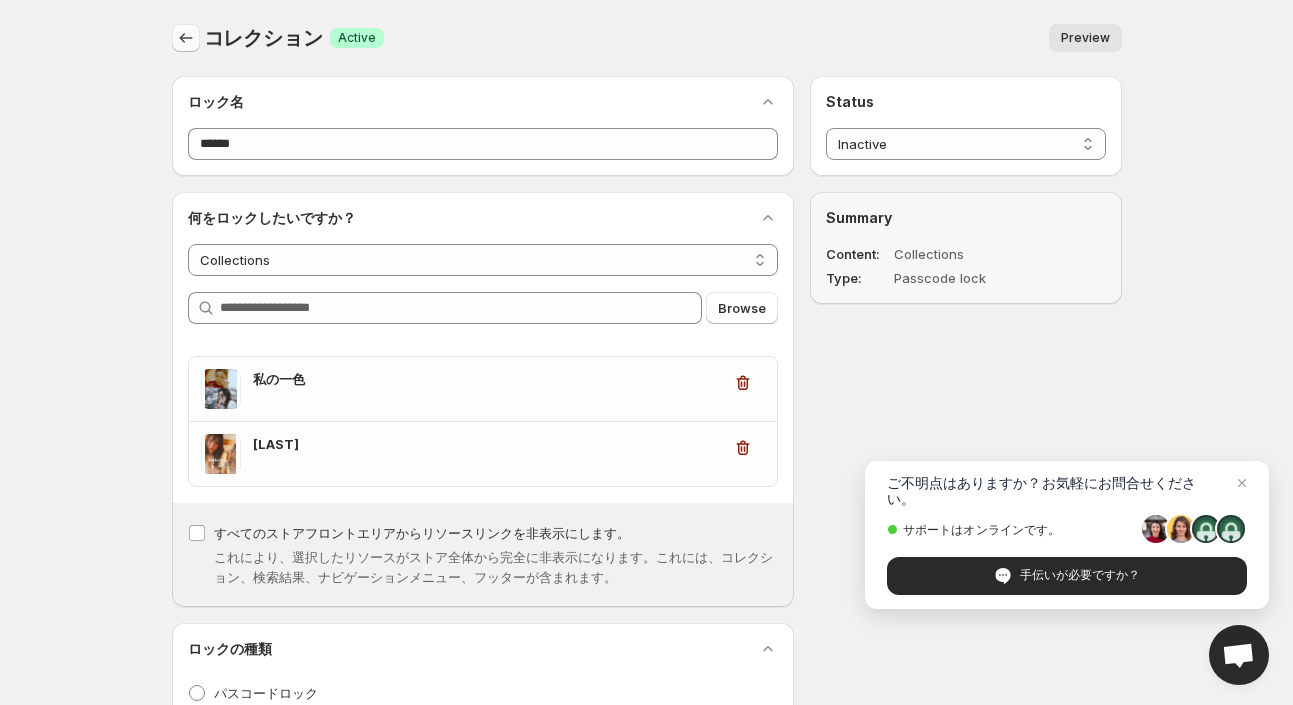 click 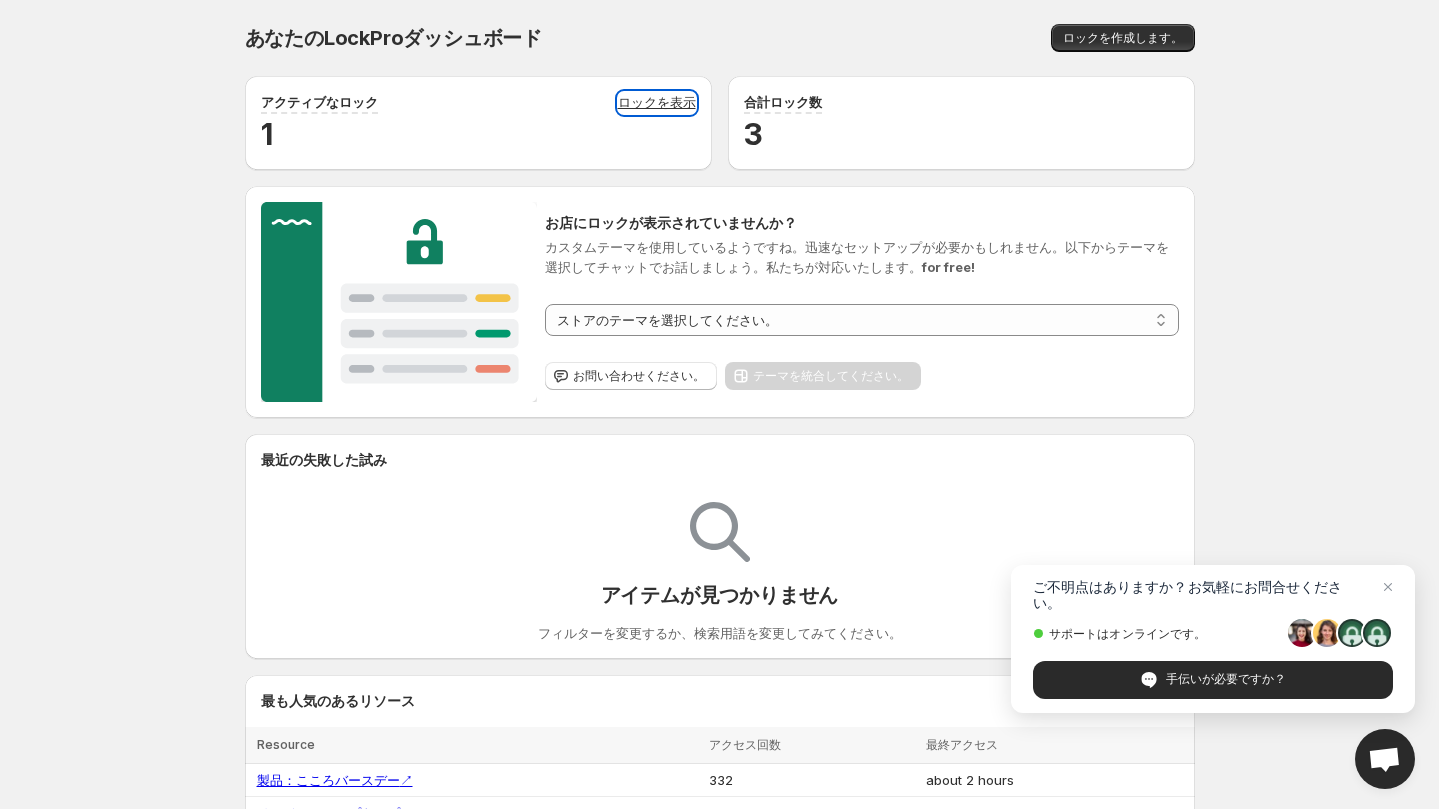 click on "ロックを表示" at bounding box center (657, 103) 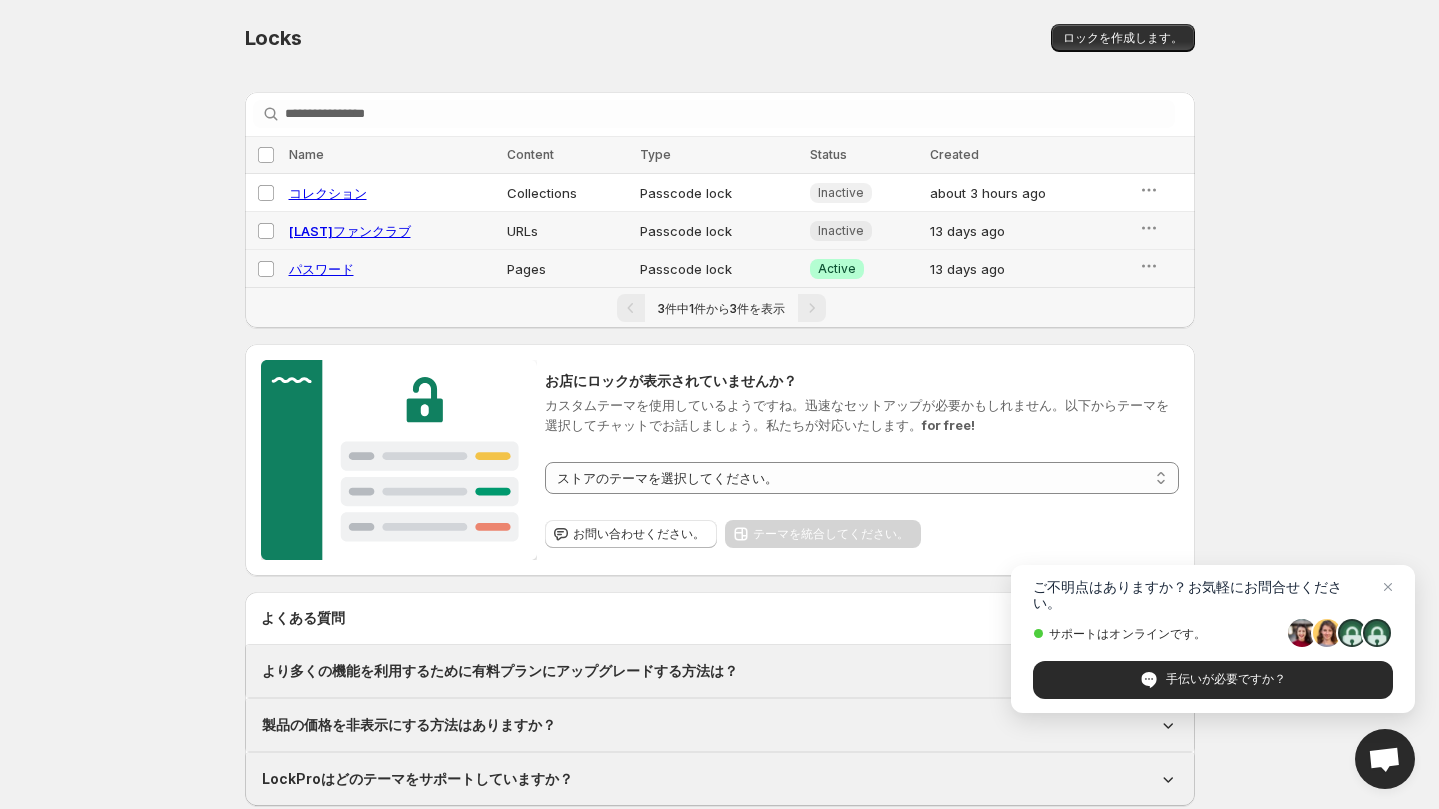 click on "パスワード" at bounding box center [321, 269] 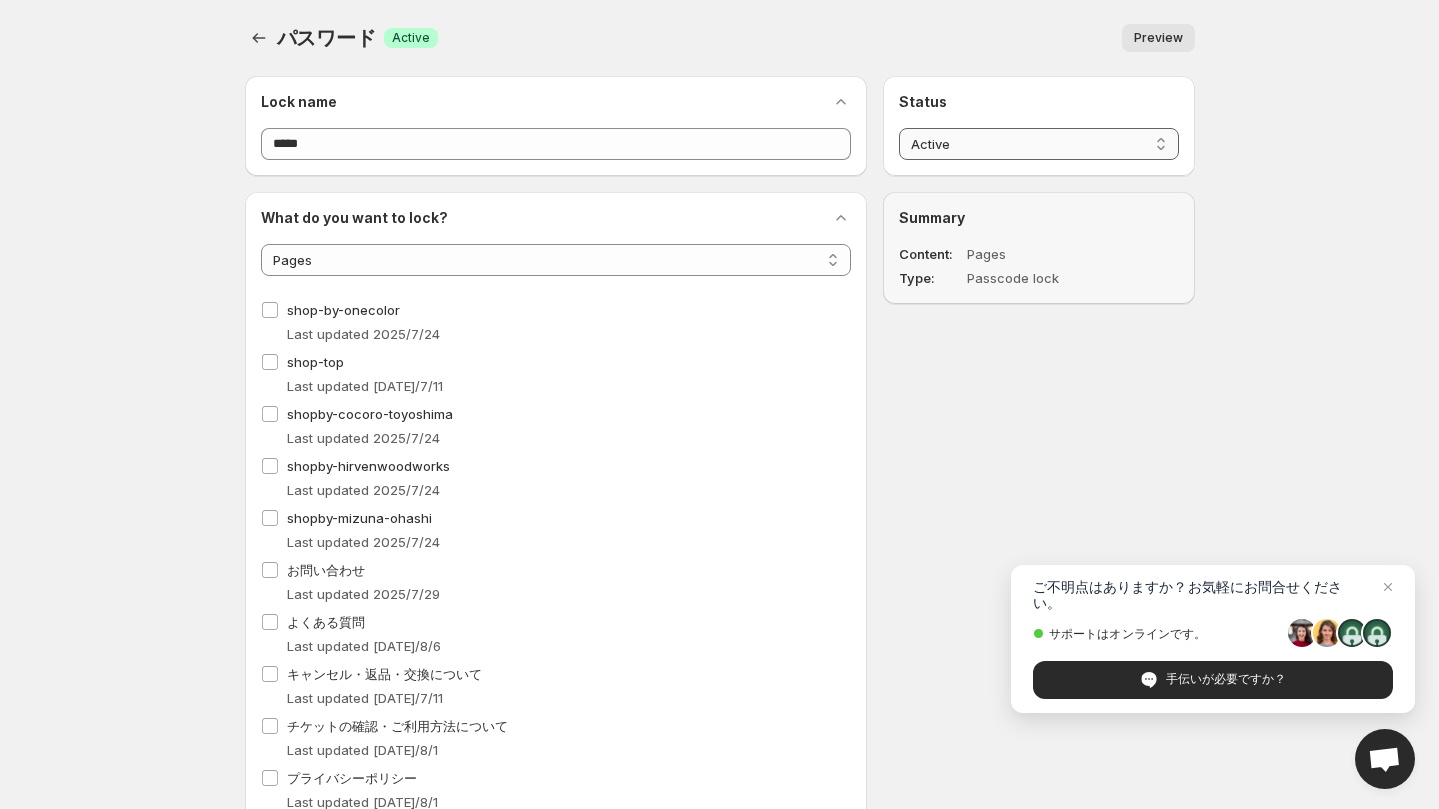 click on "**********" at bounding box center [1038, 144] 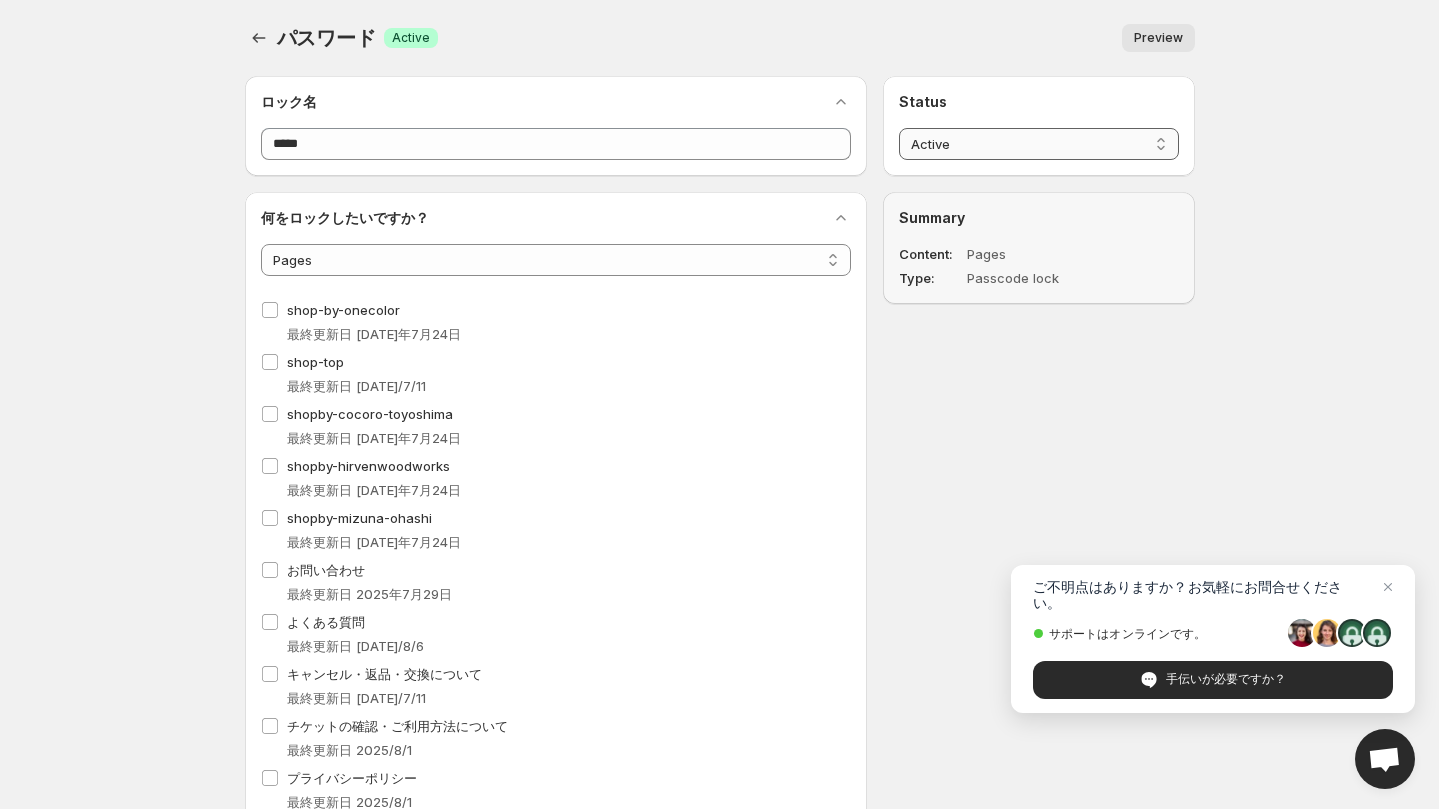 select on "*****" 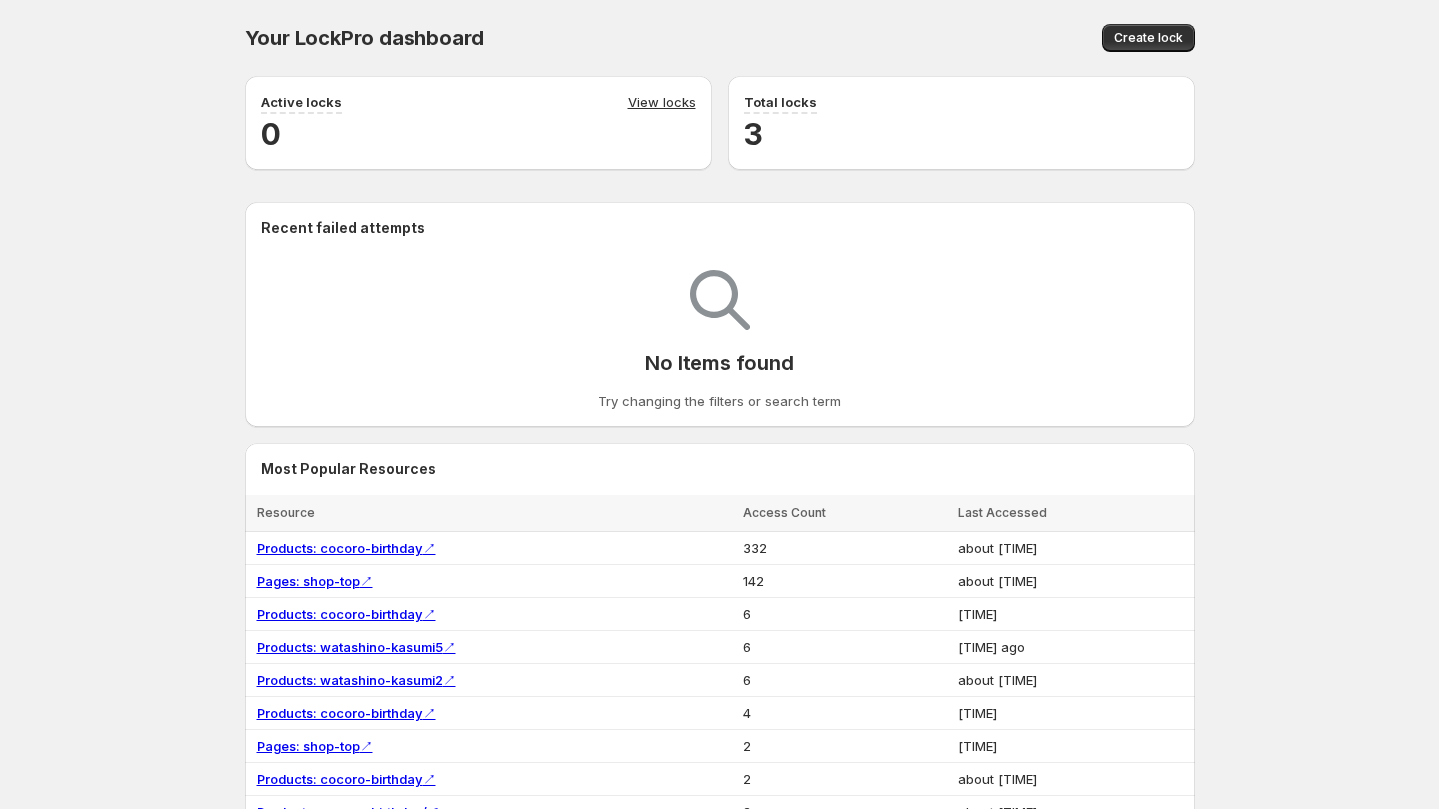scroll, scrollTop: 0, scrollLeft: 0, axis: both 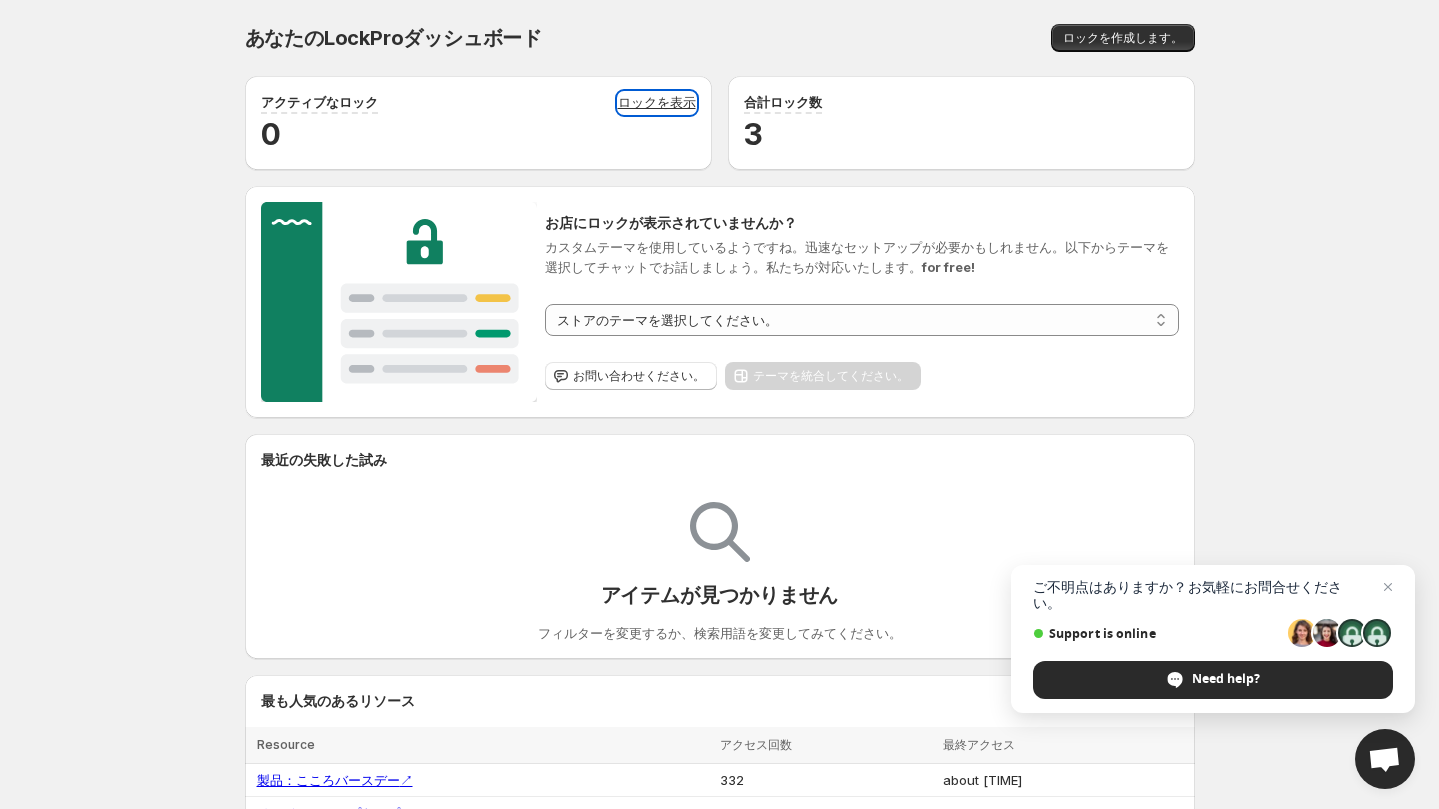 click on "ロックを表示" at bounding box center [657, 103] 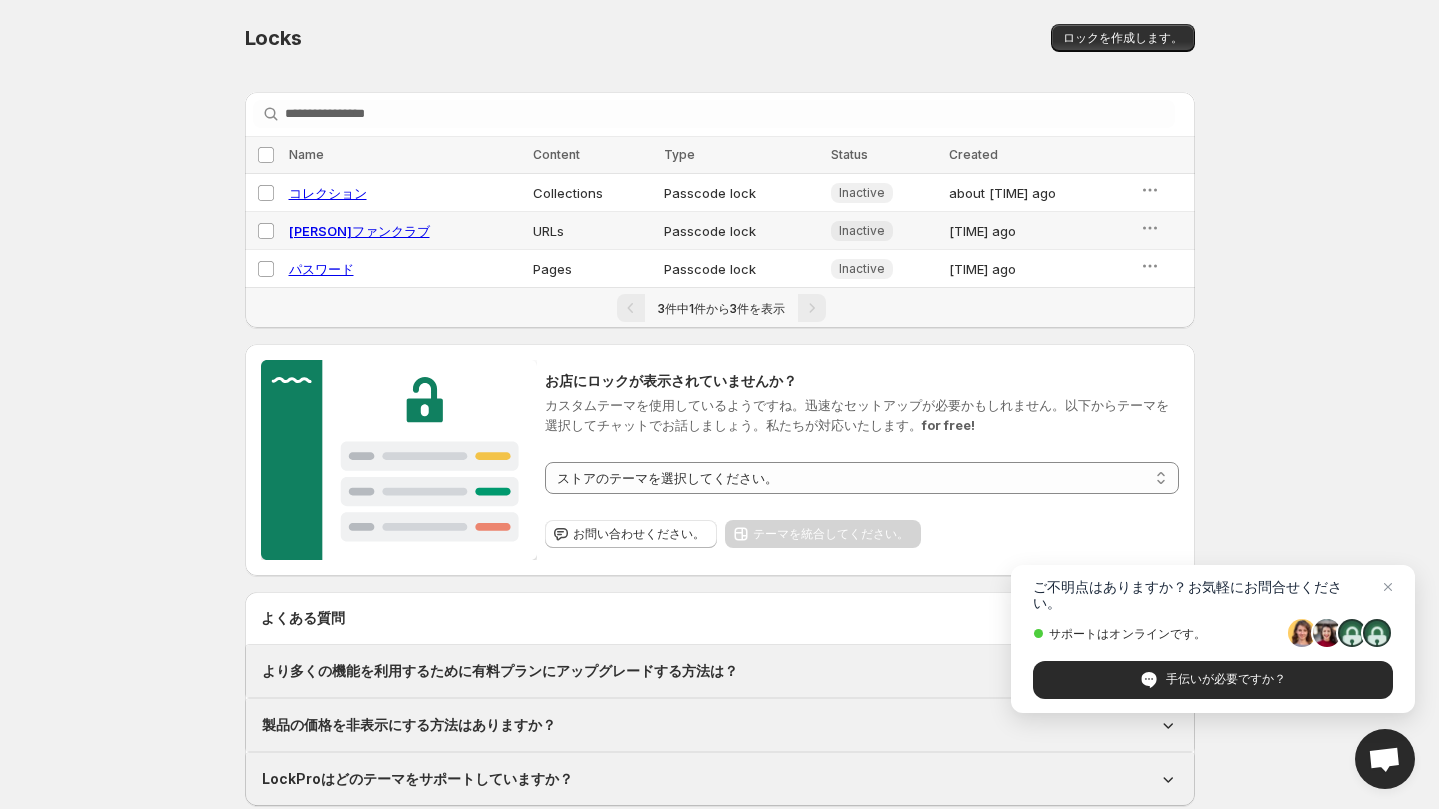 click on "**********" at bounding box center (719, 421) 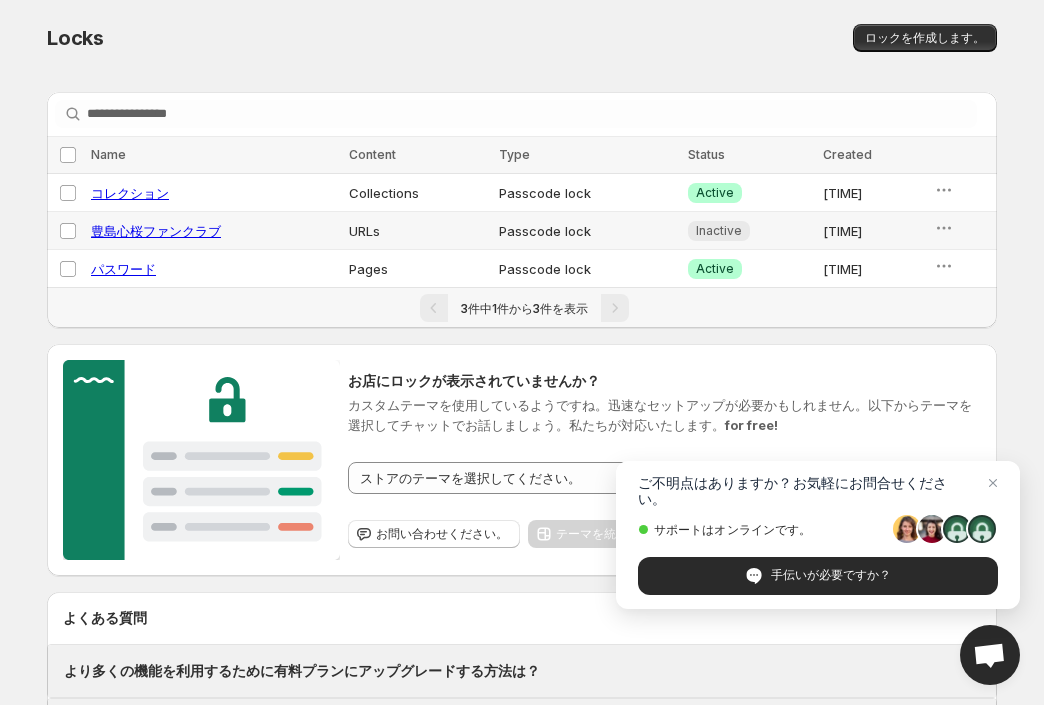 scroll, scrollTop: 0, scrollLeft: 0, axis: both 